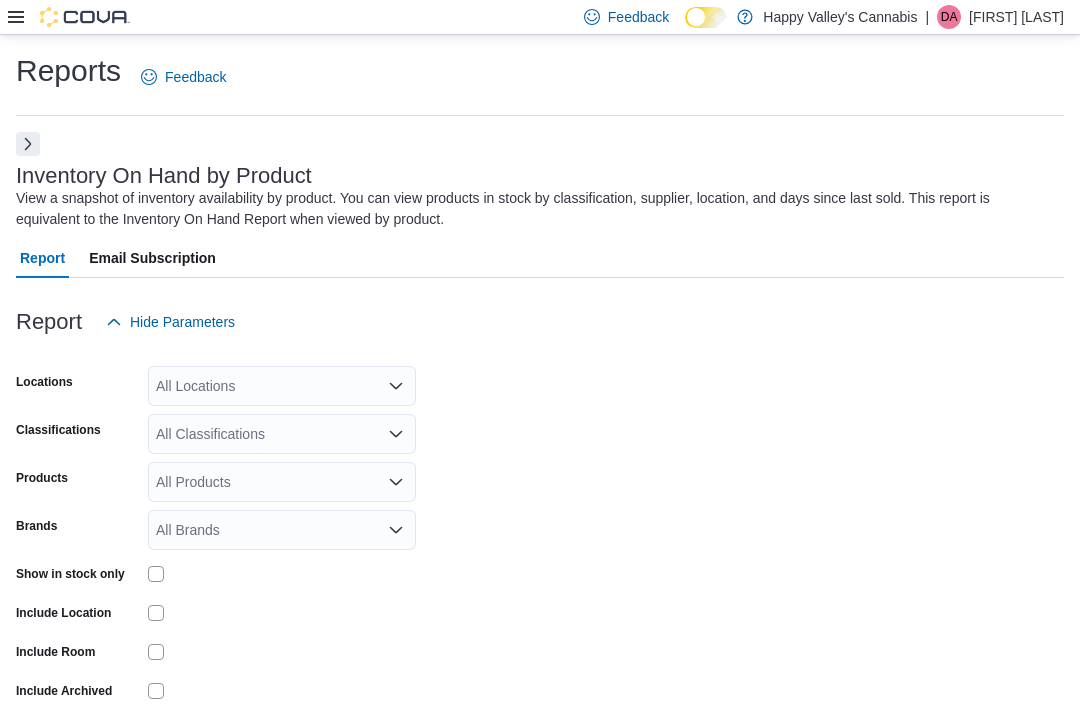 scroll, scrollTop: 649, scrollLeft: 0, axis: vertical 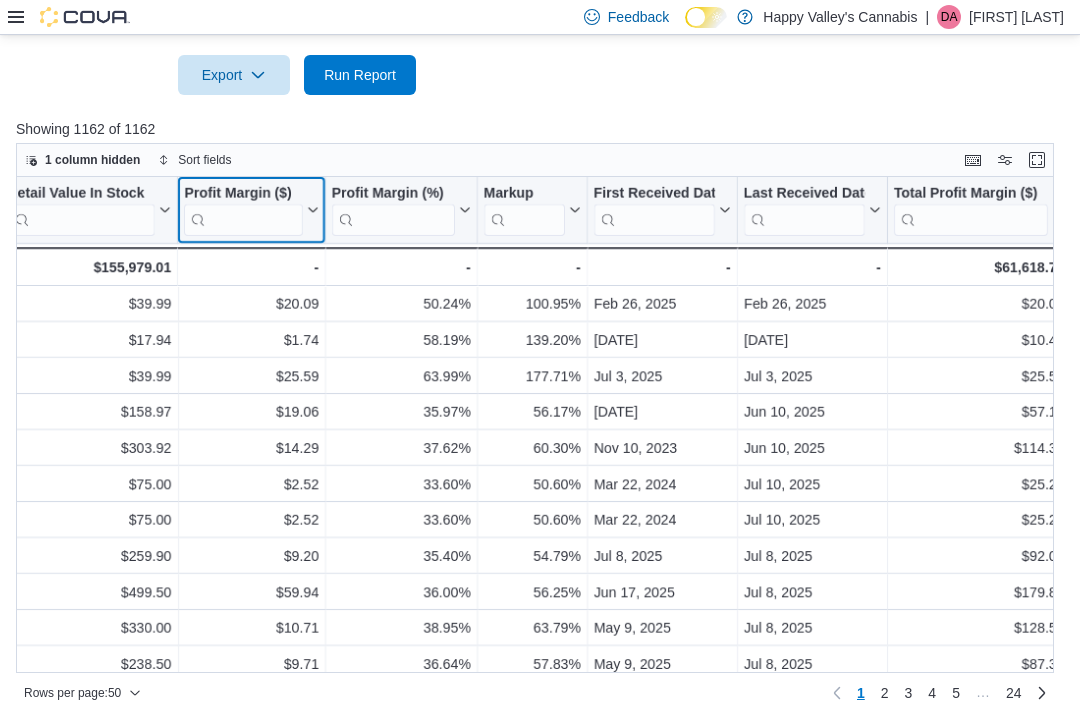 click on "Profit Margin ($)" at bounding box center (243, 194) 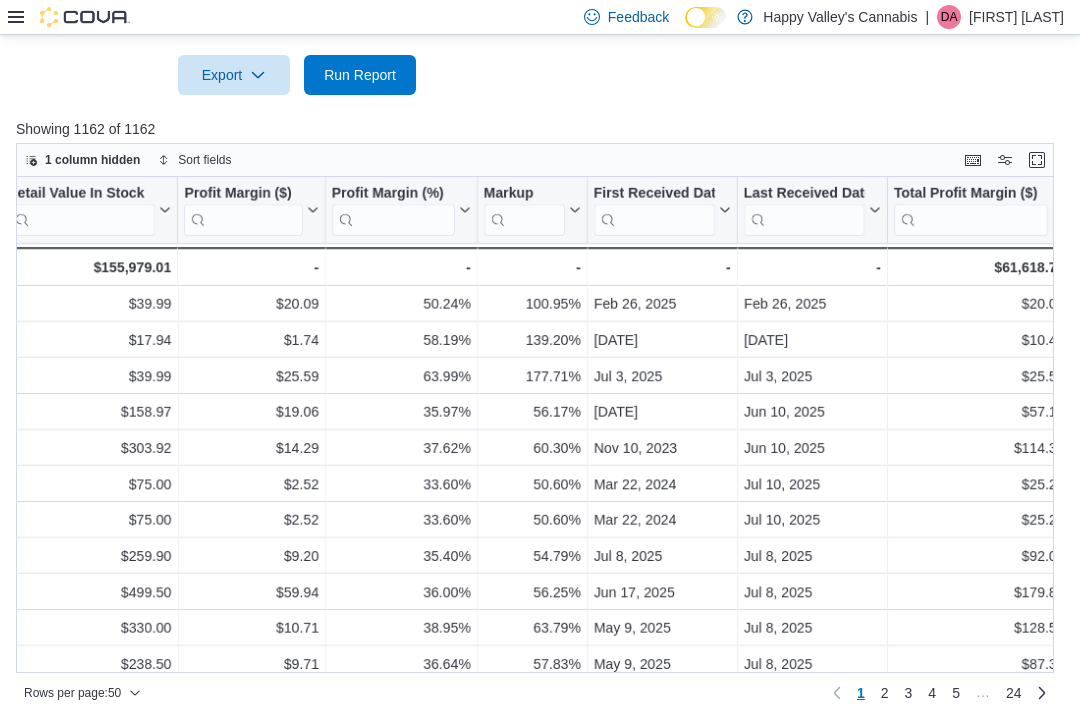 click at bounding box center [540, 107] 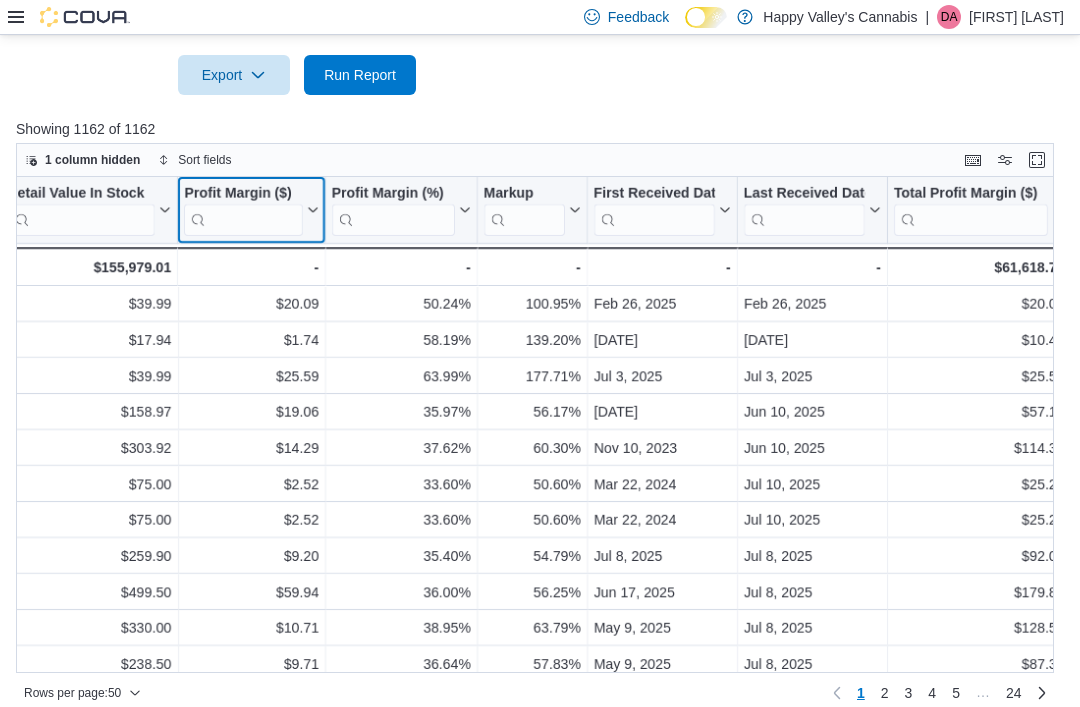 click 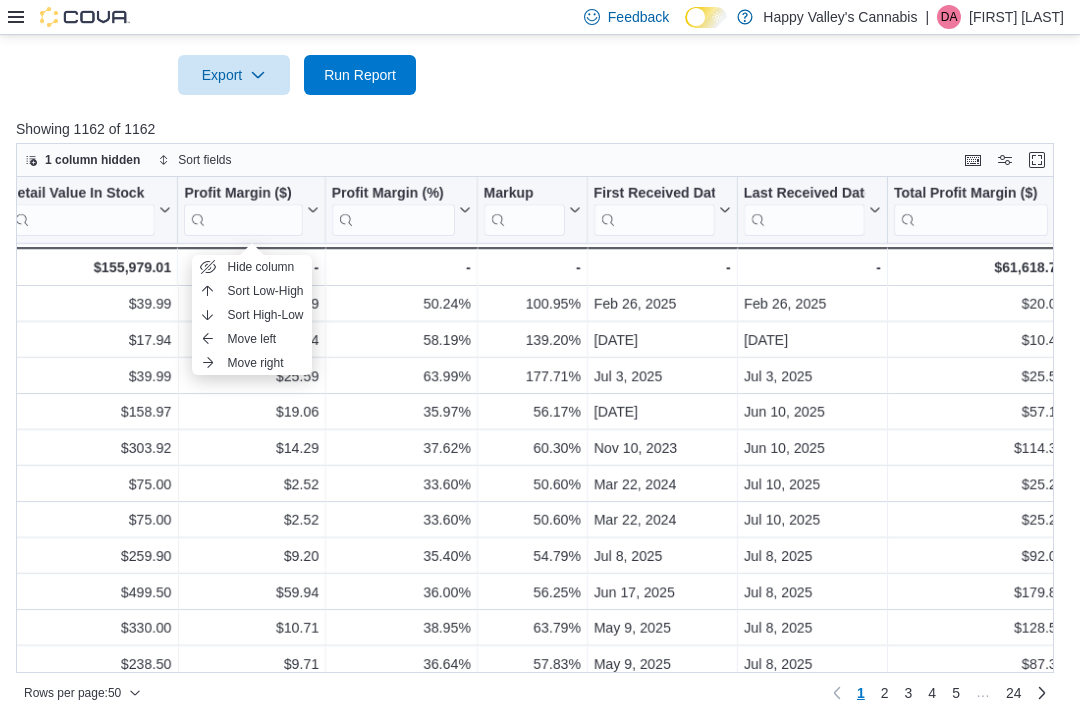 click on "Sort Low-High" at bounding box center (266, 291) 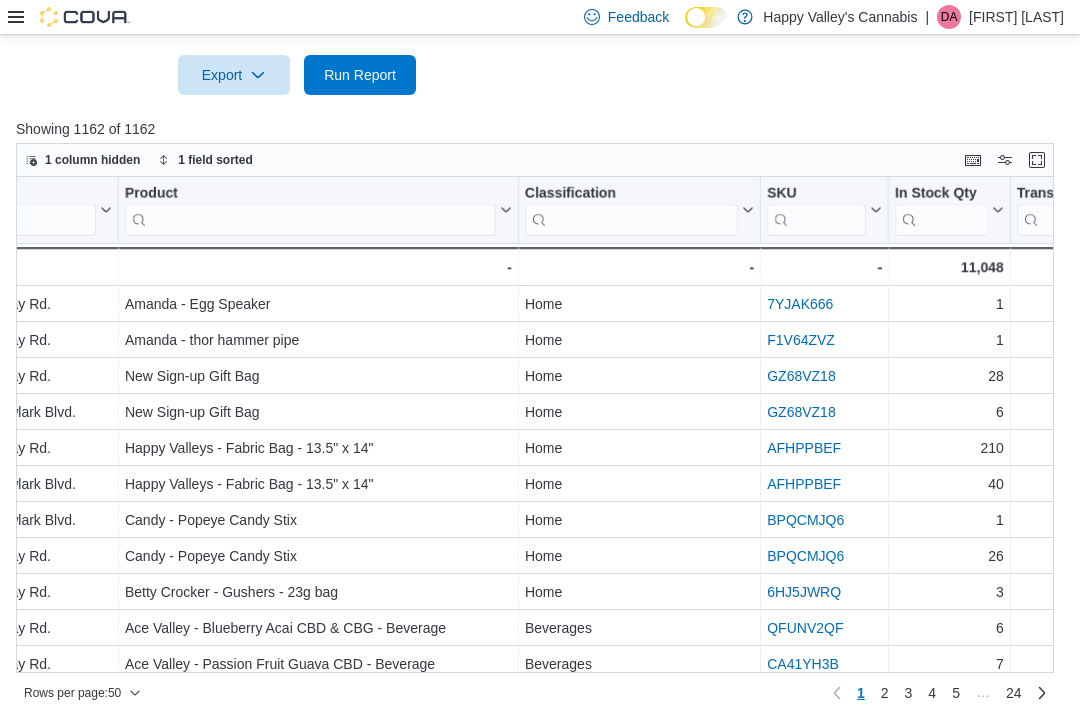 scroll, scrollTop: 0, scrollLeft: 137, axis: horizontal 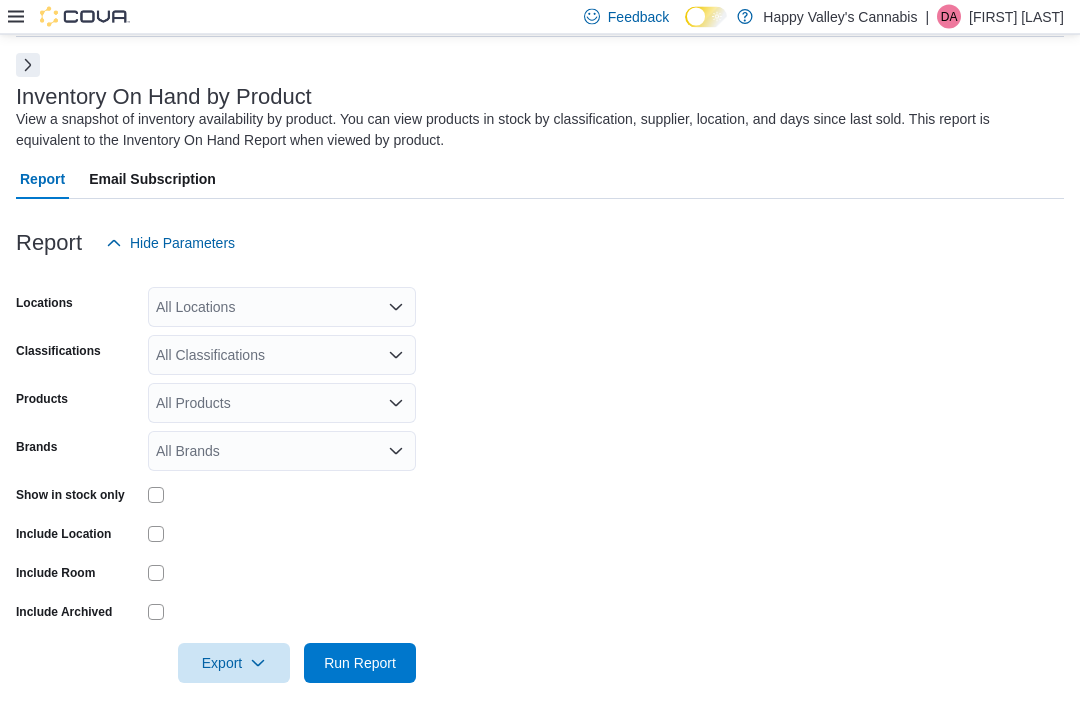 click on "All Classifications" at bounding box center (282, 356) 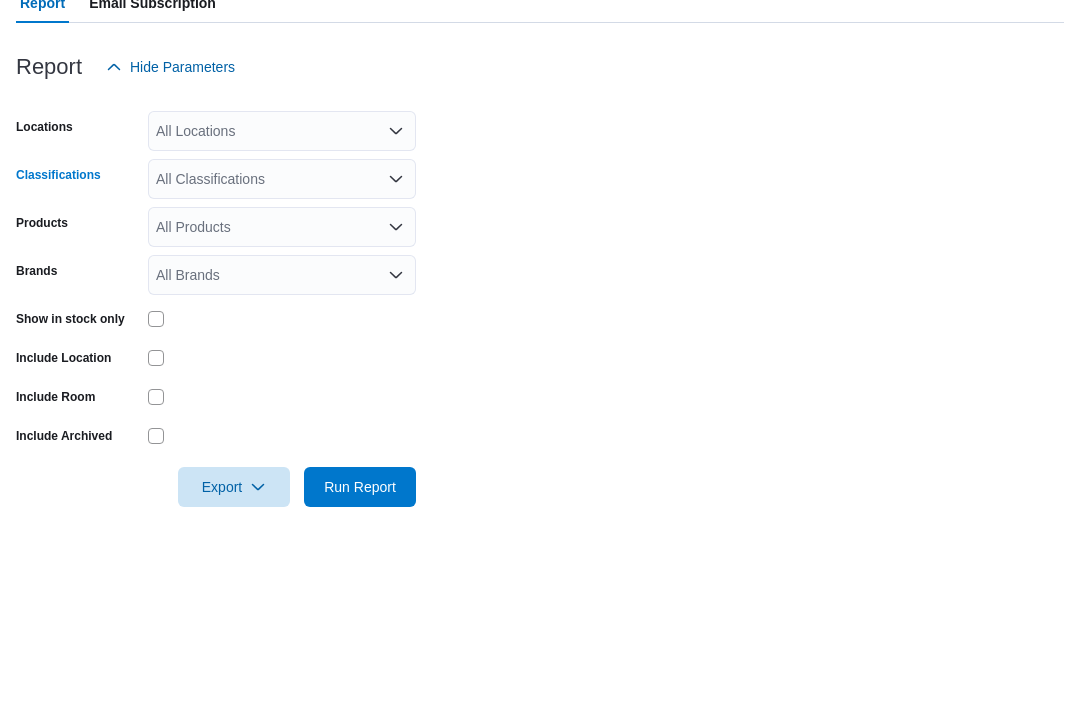 click on "All Classifications Combo box. Selected. Combo box input. All Classifications. Type some text or, to display a list of choices, press Down Arrow. To exit the list of choices, press Escape." at bounding box center (282, 356) 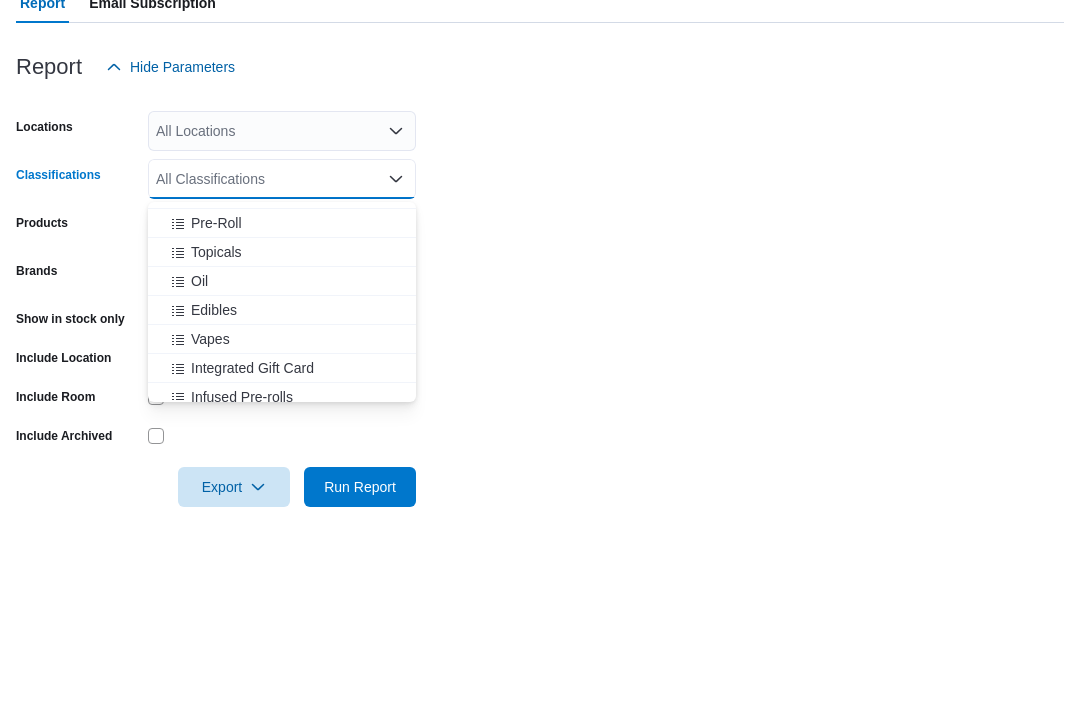 scroll, scrollTop: 817, scrollLeft: 0, axis: vertical 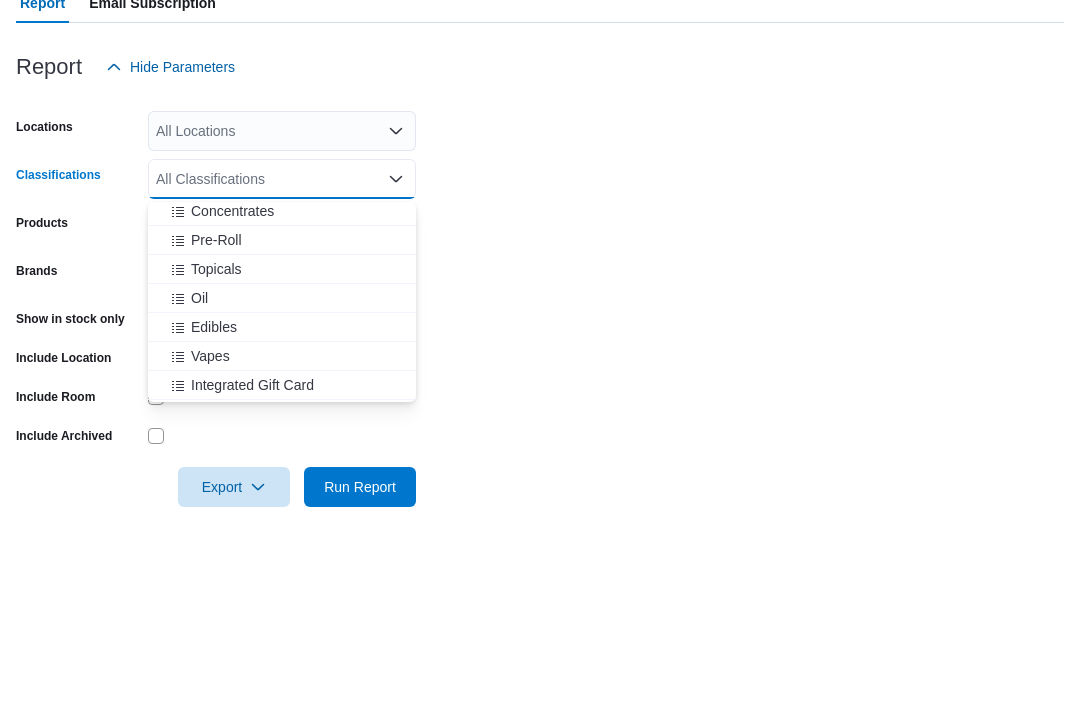click on "Pre-Roll" at bounding box center [216, 417] 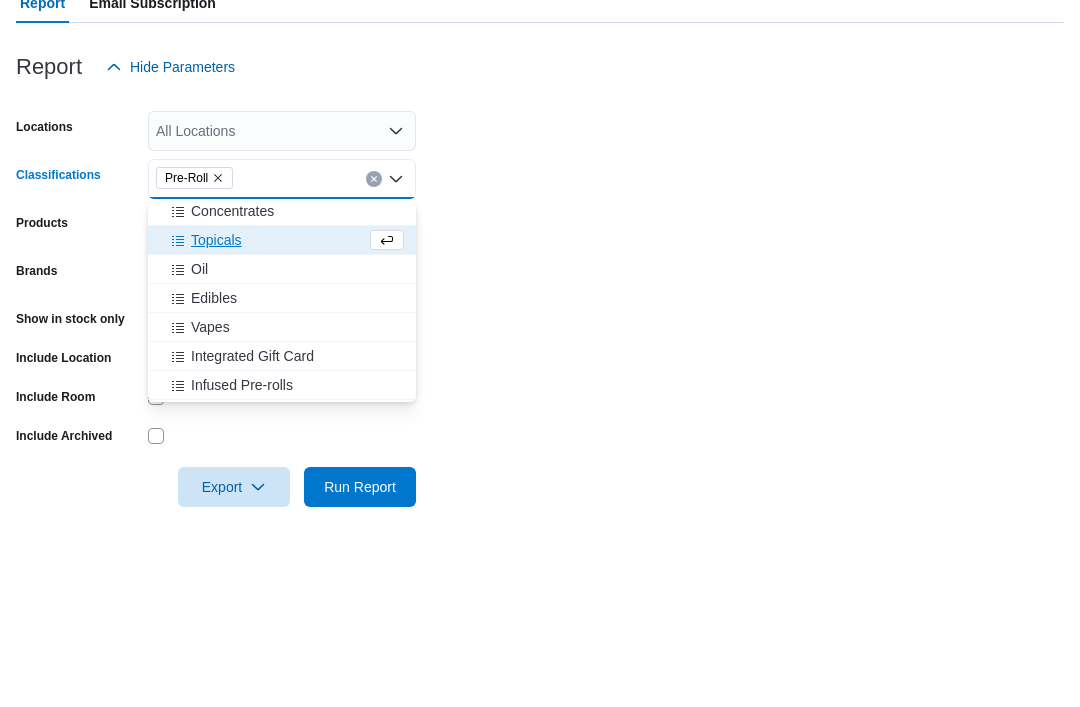 click on "Locations All Locations Classifications Pre-Roll Combo box. Selected. Pre-Roll. Press Backspace to delete Pre-Roll. Combo box input. All Classifications. Type some text or, to display a list of choices, press Down Arrow. To exit the list of choices, press Escape. Products All Products Brands All Brands Show in stock only Include Location Include Room Include Archived Export  Run Report" at bounding box center (540, 474) 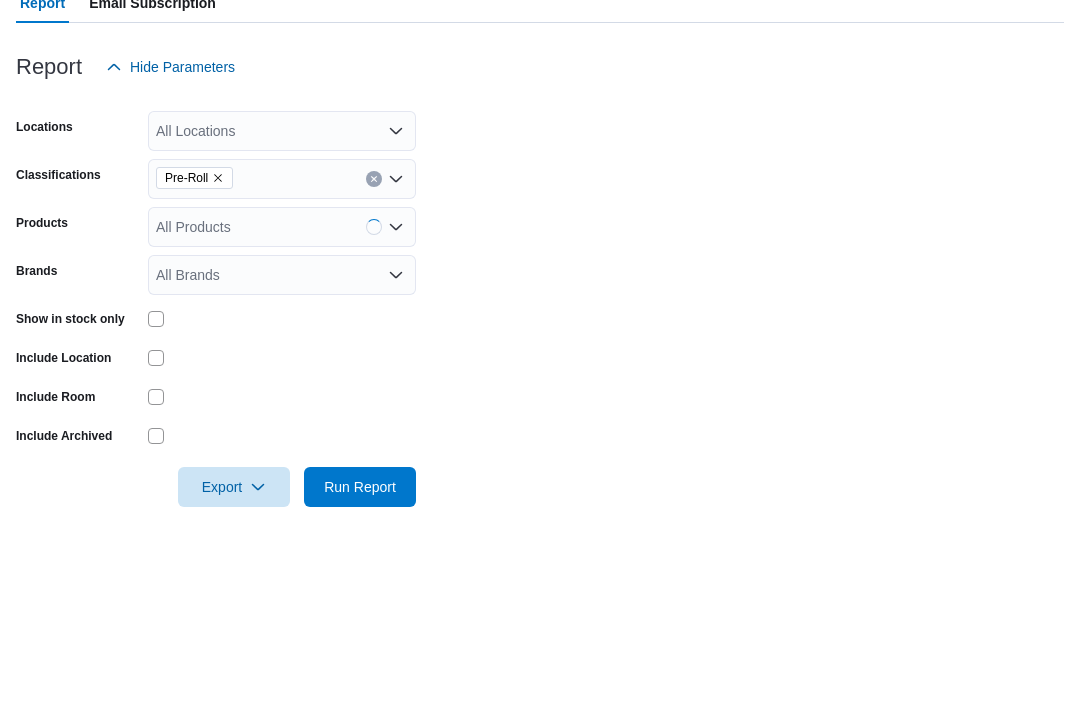 scroll, scrollTop: 255, scrollLeft: 0, axis: vertical 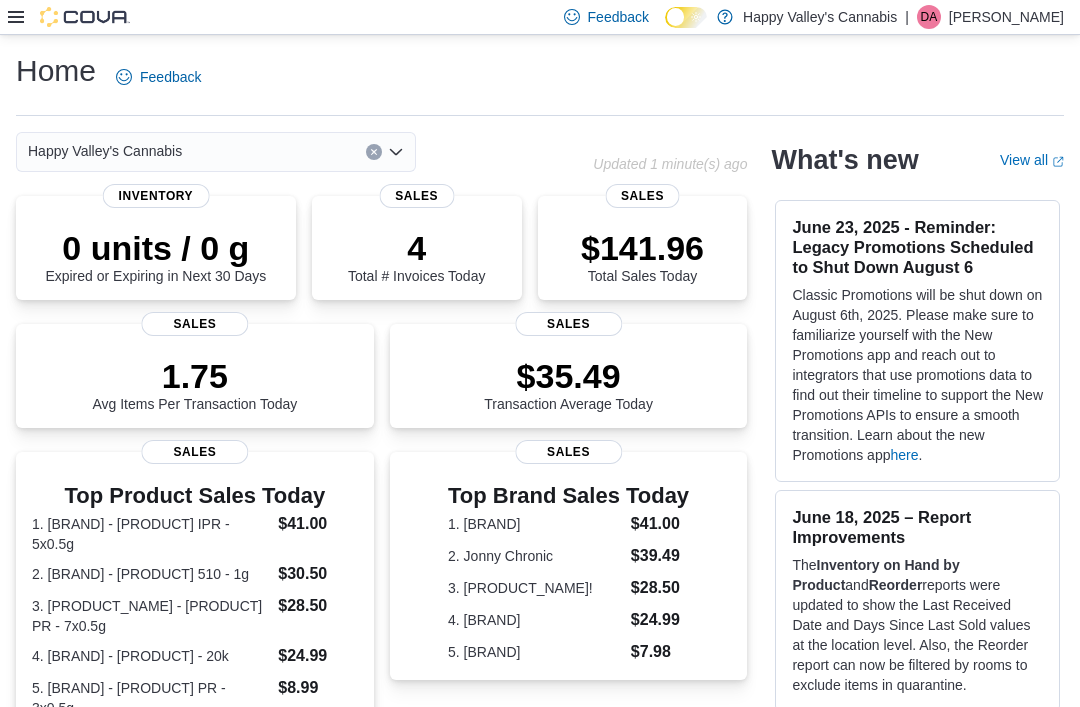click on "Feedback Dark Mode [BRAND] | DA [PERSON_NAME]" at bounding box center [540, 17] 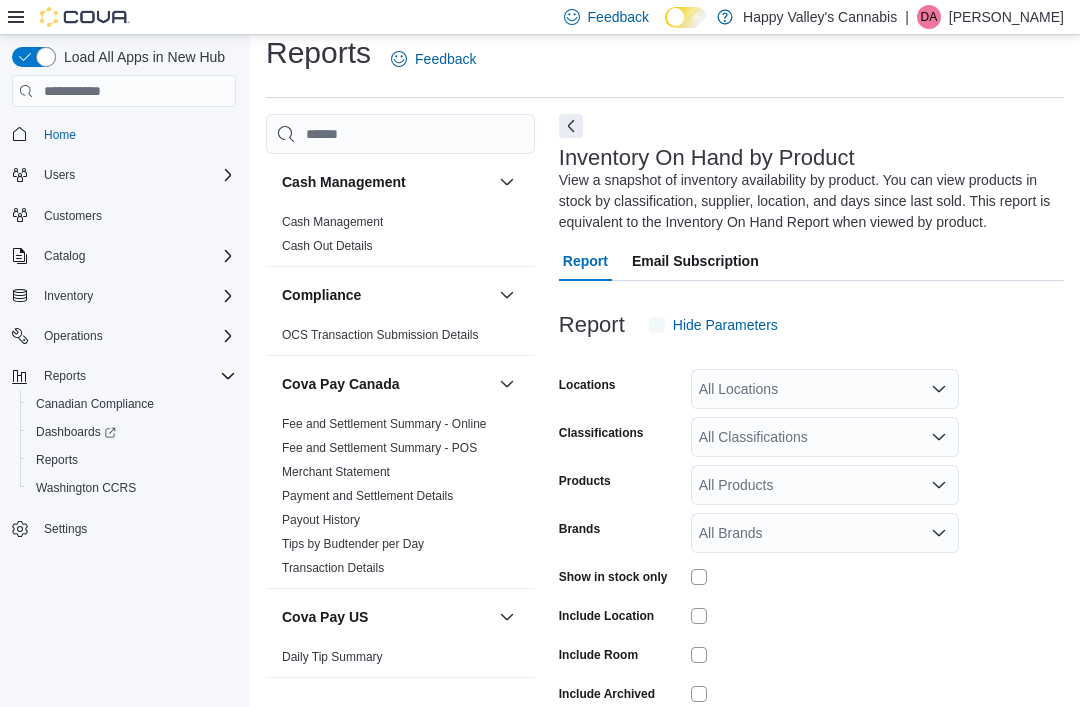 click on "Feedback Dark Mode [BRAND] | DA [PERSON_NAME]" at bounding box center (540, 17) 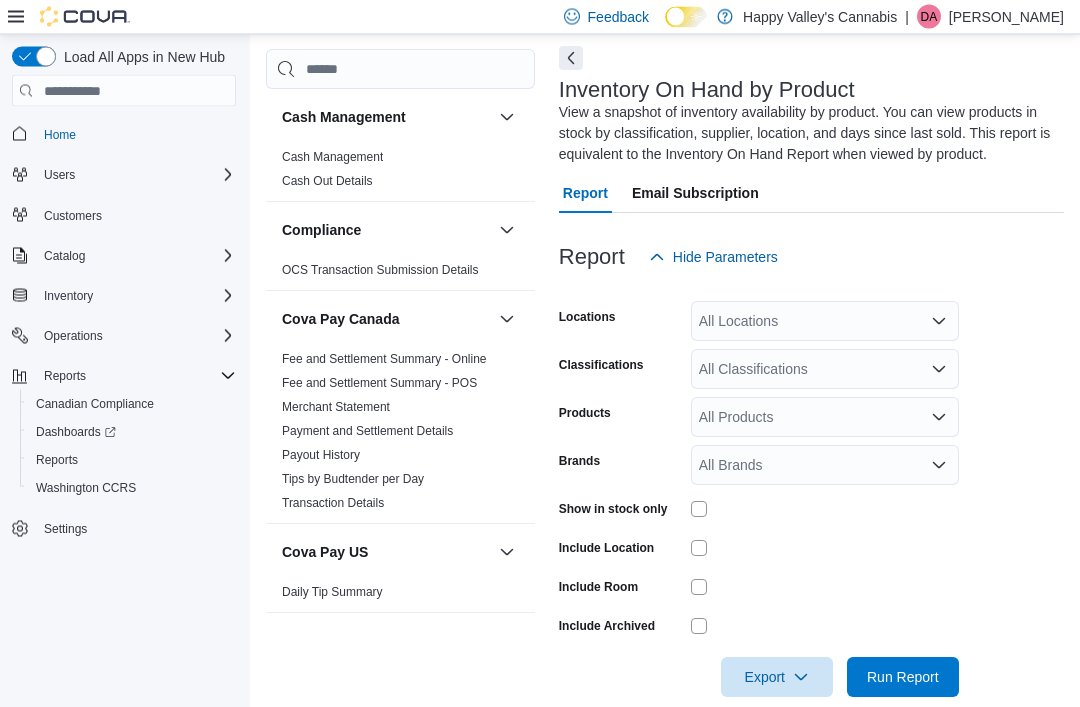 scroll, scrollTop: 87, scrollLeft: 0, axis: vertical 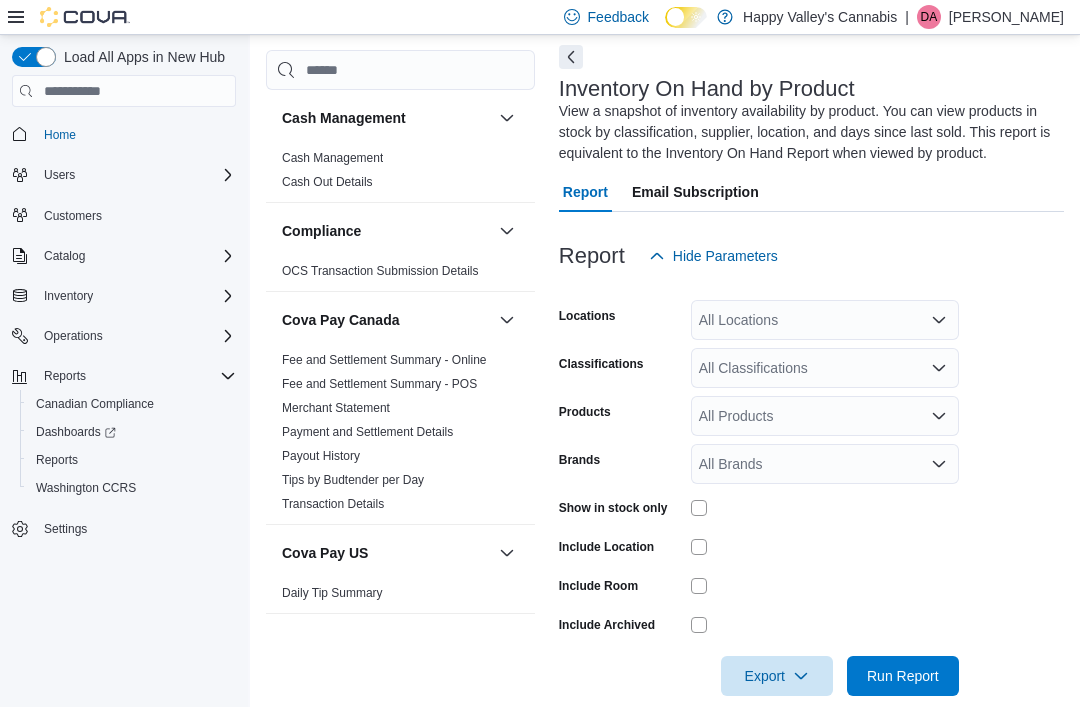click 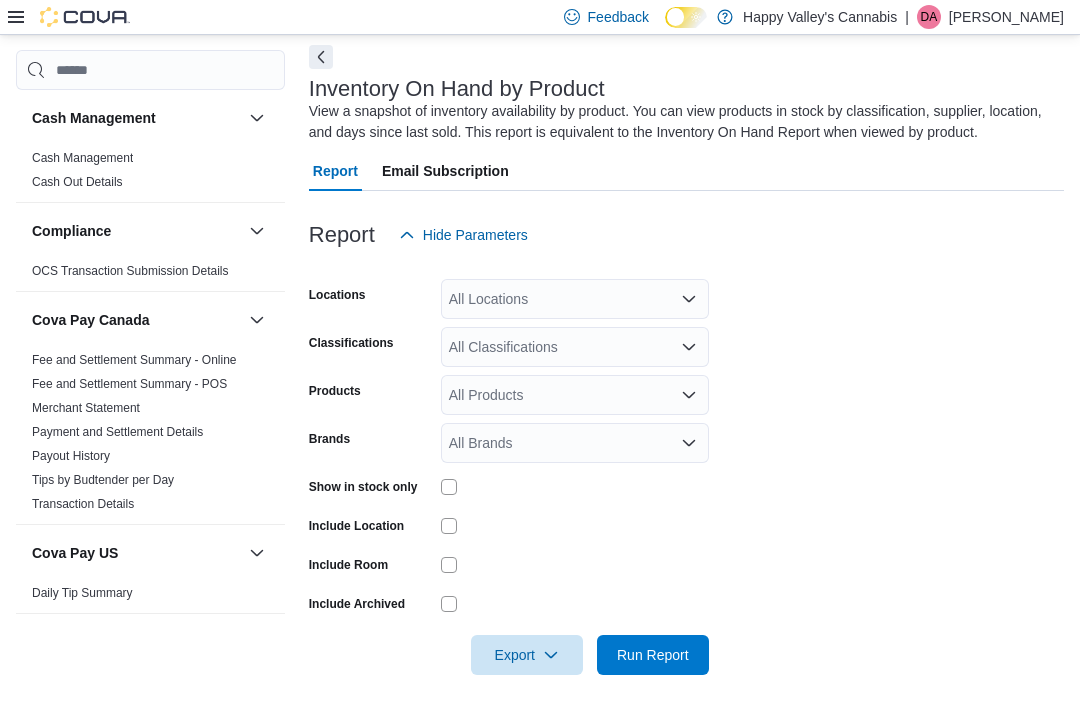 click at bounding box center (321, 57) 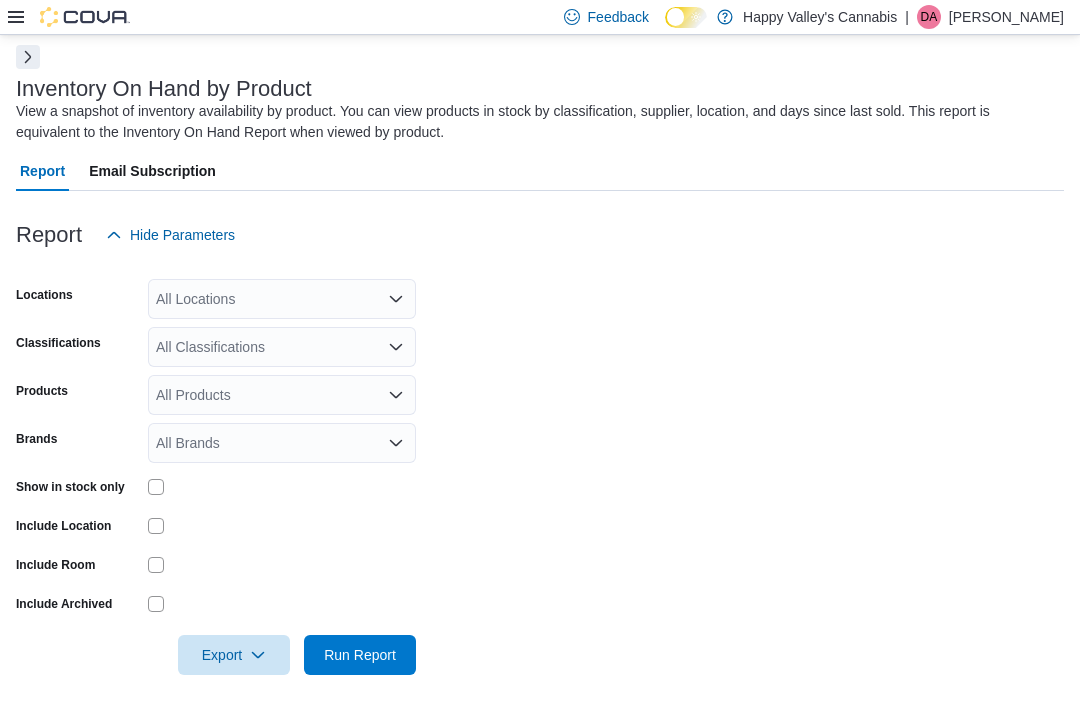 click on "All Classifications" at bounding box center [282, 347] 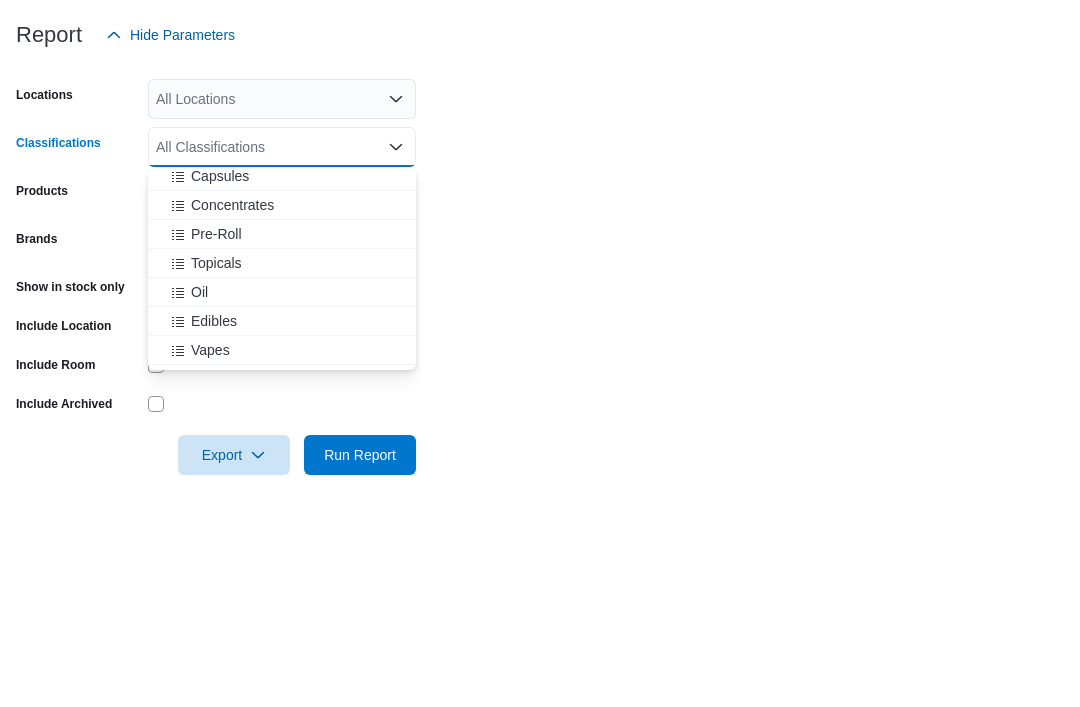 scroll, scrollTop: 802, scrollLeft: 0, axis: vertical 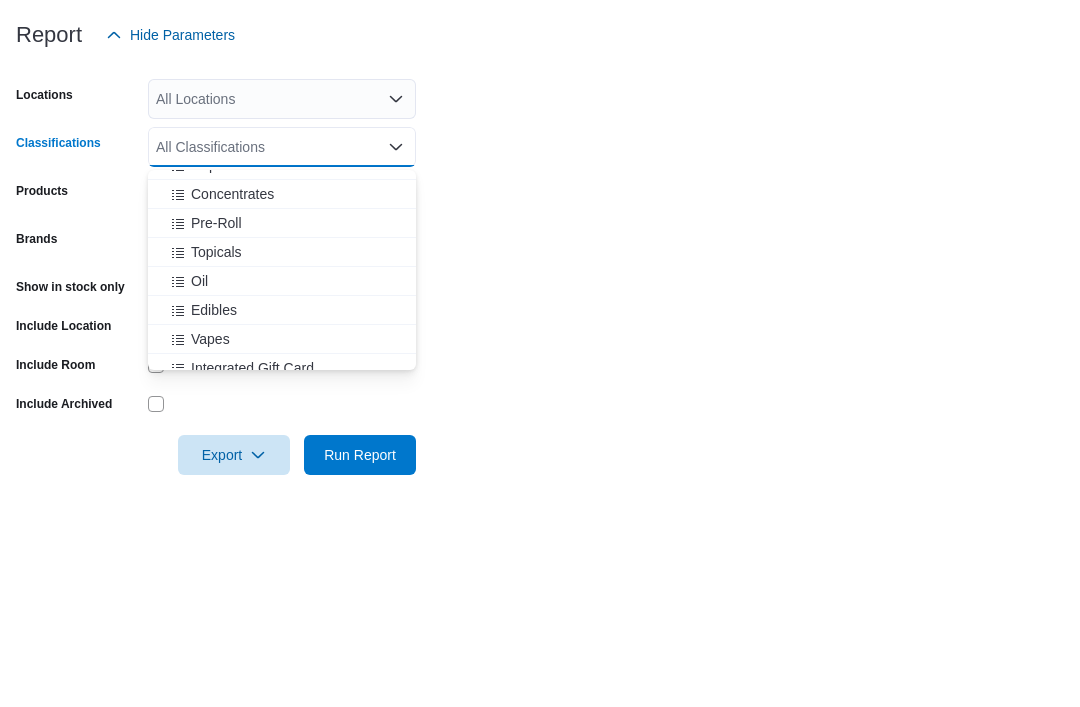 click on "Pre-Roll" at bounding box center [216, 423] 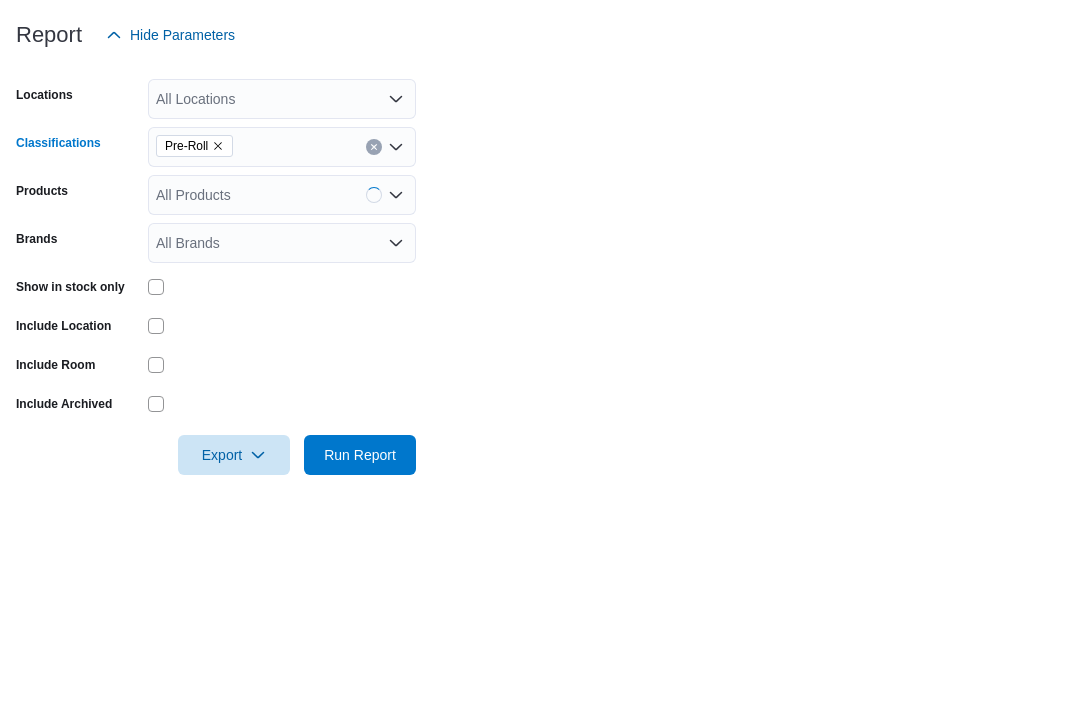 click on "Locations All Locations Classifications Pre-Roll Combo box. Selected. Pre-Roll. Press Backspace to delete Pre-Roll. Combo box input. All Classifications. Type some text or, to display a list of choices, press Down Arrow. To exit the list of choices, press Escape. Products All Products Brands All Brands Show in stock only Include Location Include Room Include Archived Export  Run Report" at bounding box center [540, 465] 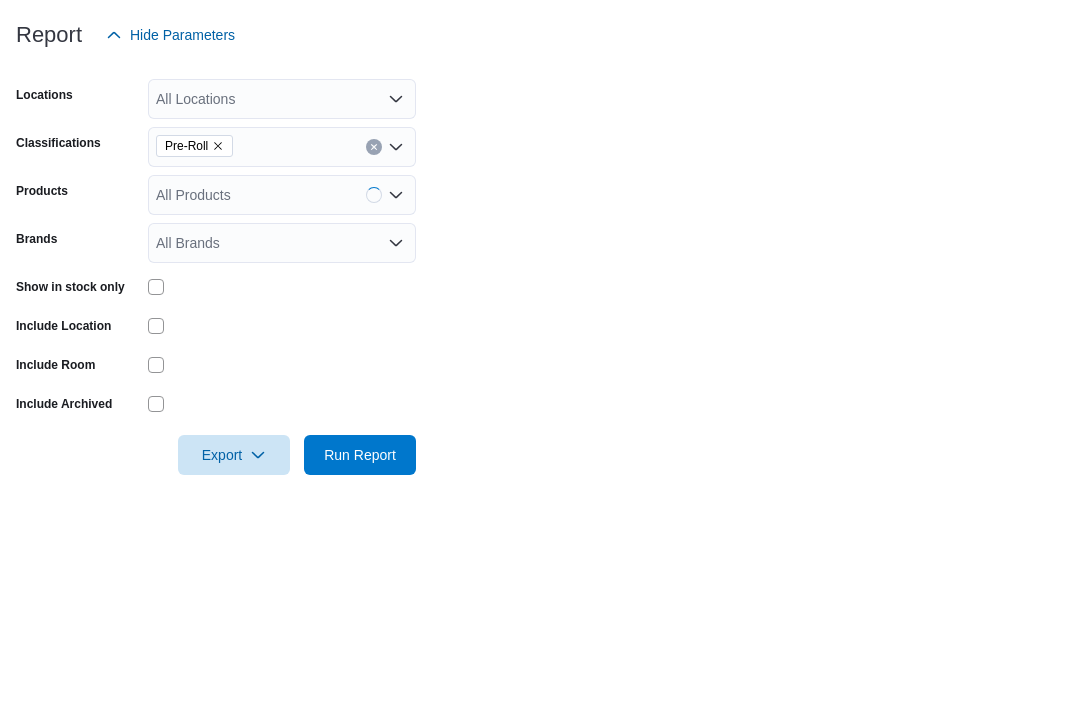 scroll, scrollTop: 98, scrollLeft: 0, axis: vertical 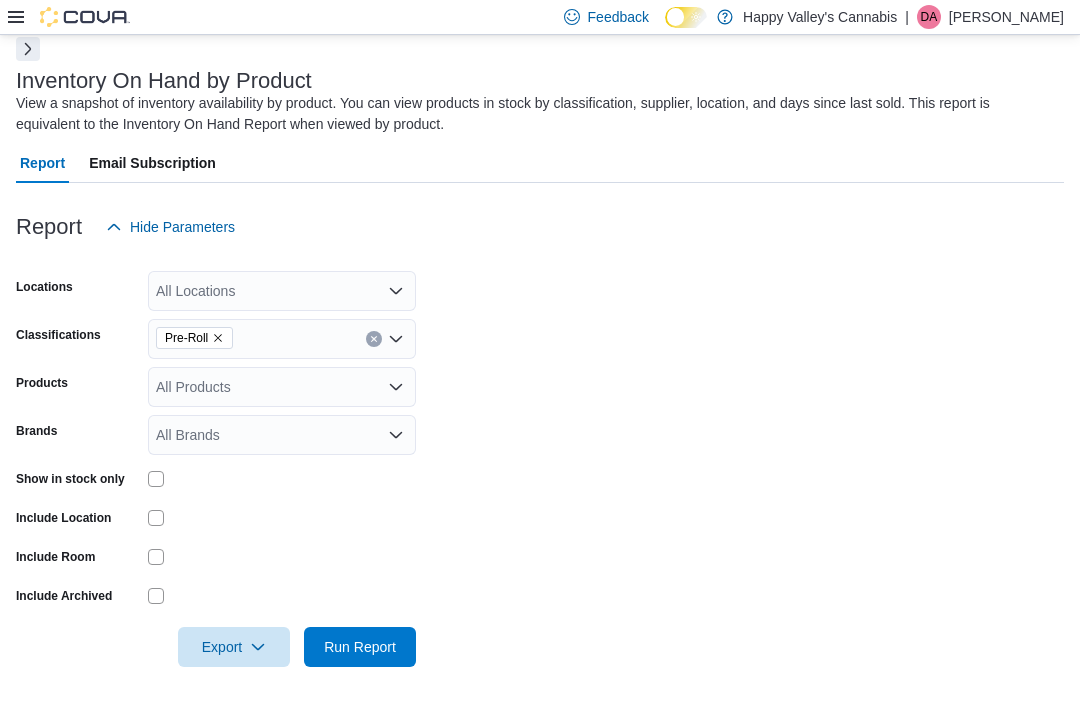click on "All Locations" at bounding box center [282, 291] 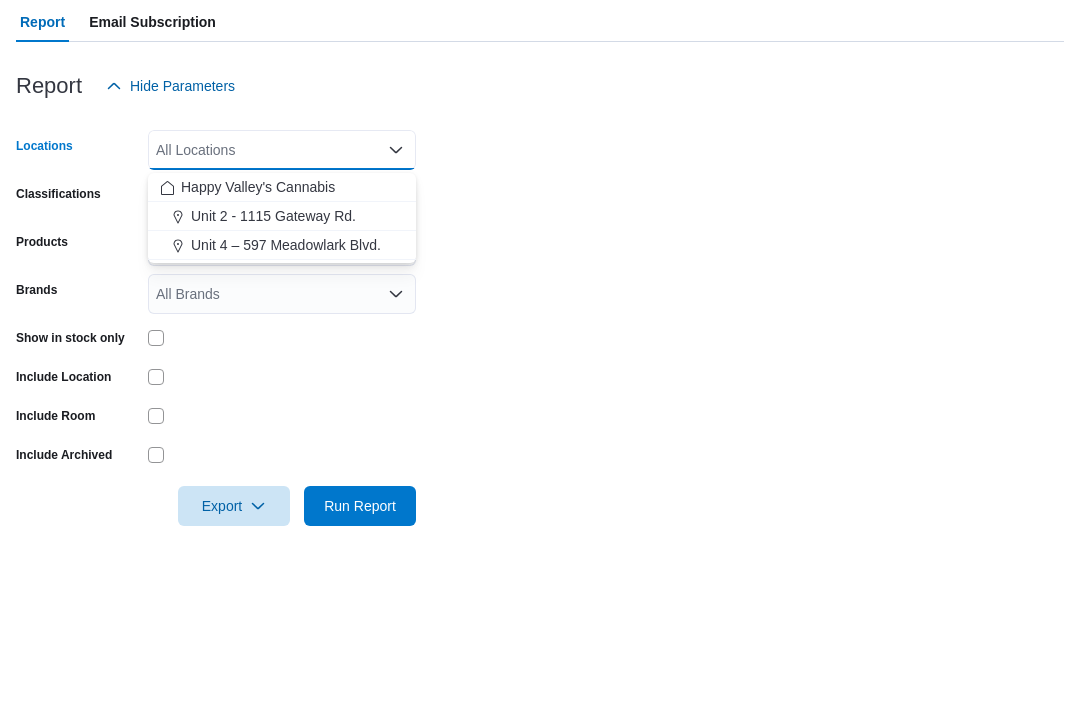 click on "Unit 2 - 1115 Gateway Rd." at bounding box center (273, 357) 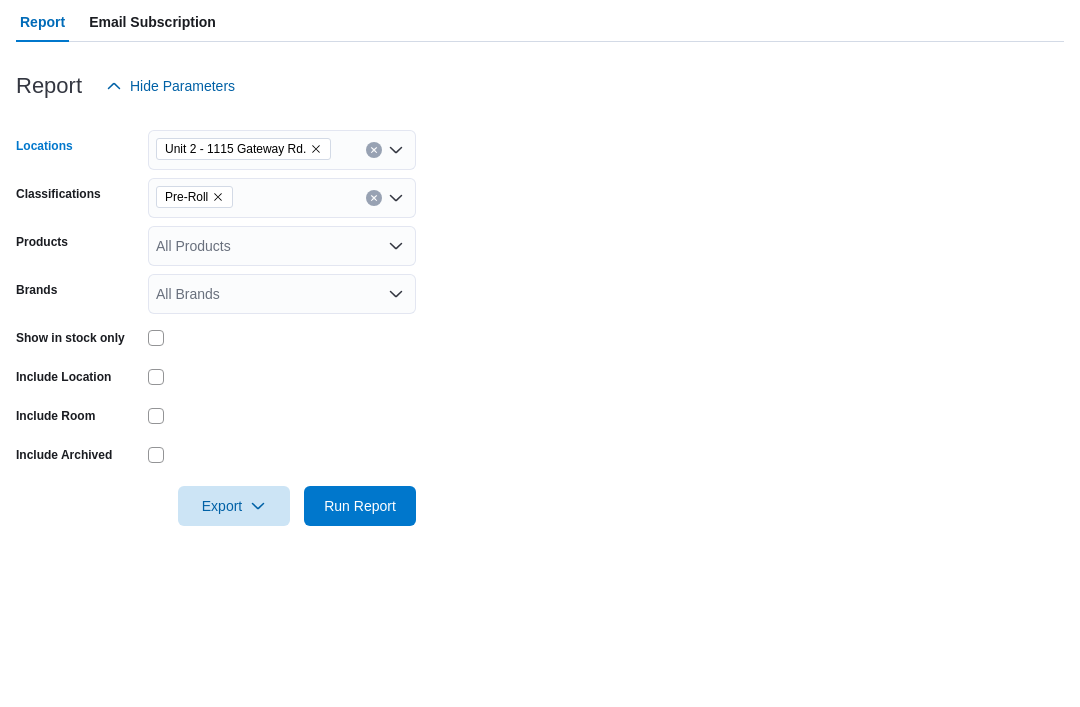 click on "Locations [LOCATION_NAME] [ADDRESS]. Combo box. Selected. [LOCATION_NAME] [ADDRESS]. Press Backspace to delete [LOCATION_NAME] [ADDRESS]. Combo box input. All Locations. Type some text or, to display a list of choices, press Down Arrow. To exit the list of choices, press Escape. Classifications Pre-Roll Products All Products Brands All Brands Show in stock only Include Location Include Room Include Archived Export  Run Report" at bounding box center [540, 457] 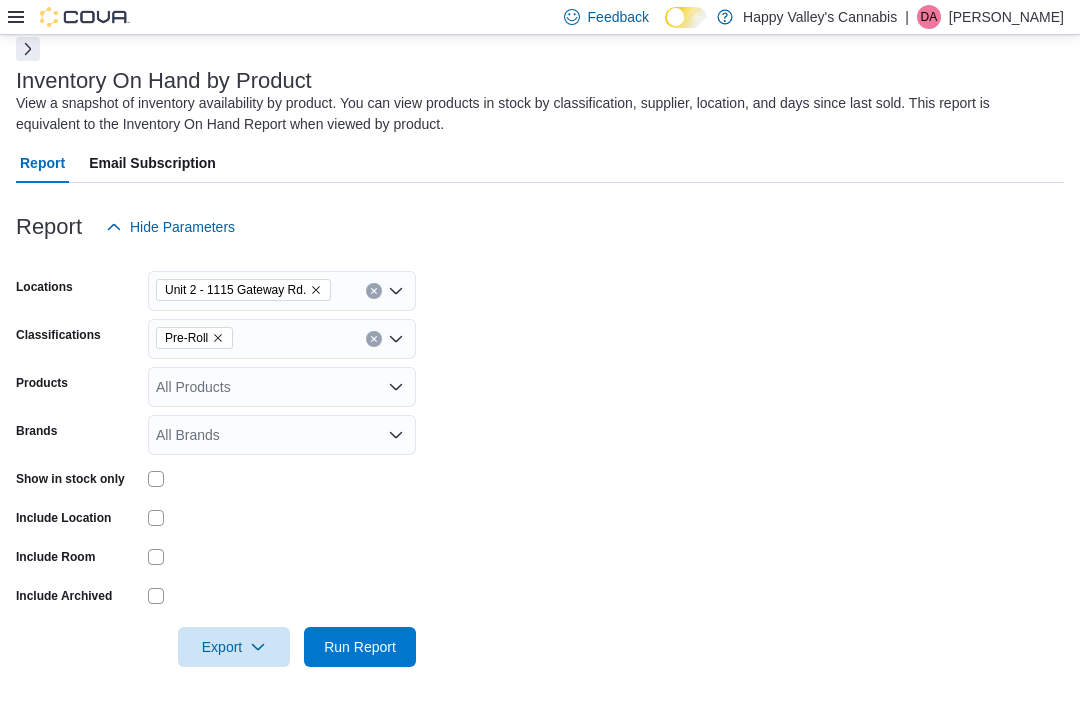 click on "Run Report" at bounding box center [360, 647] 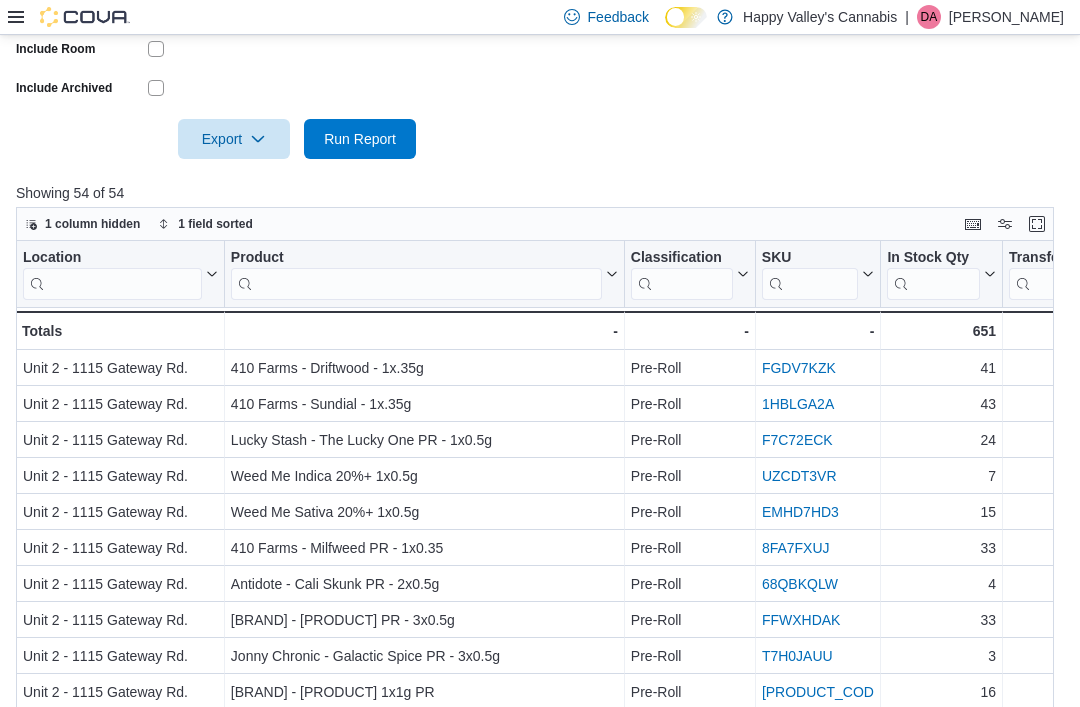 scroll, scrollTop: 674, scrollLeft: 0, axis: vertical 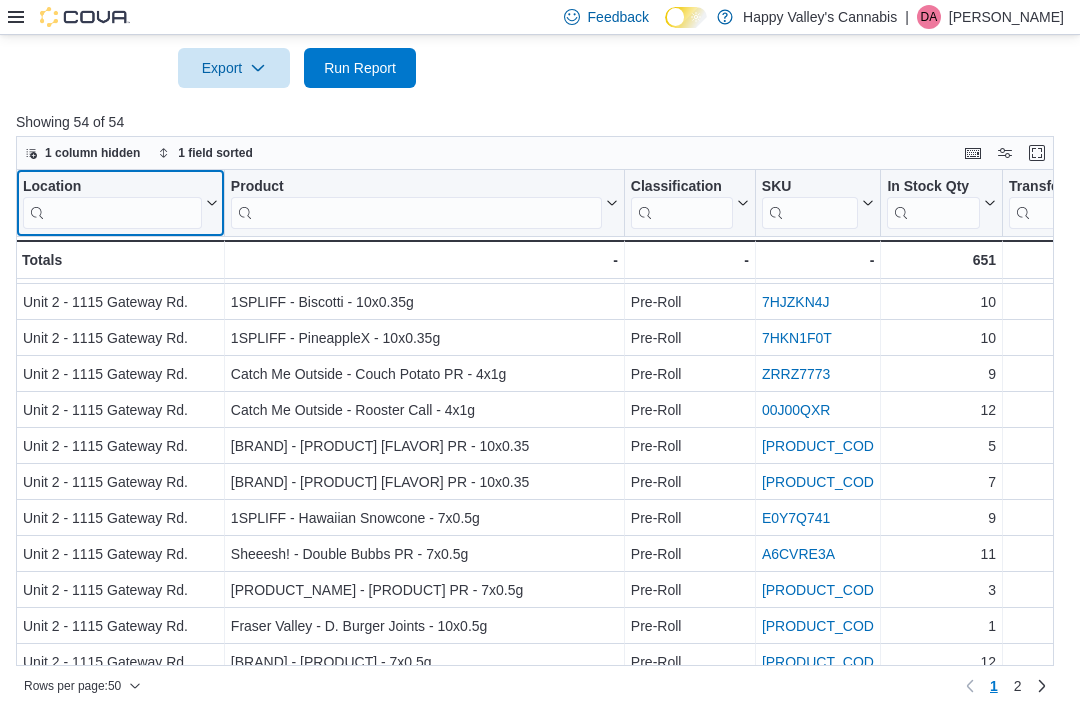 click at bounding box center [112, 213] 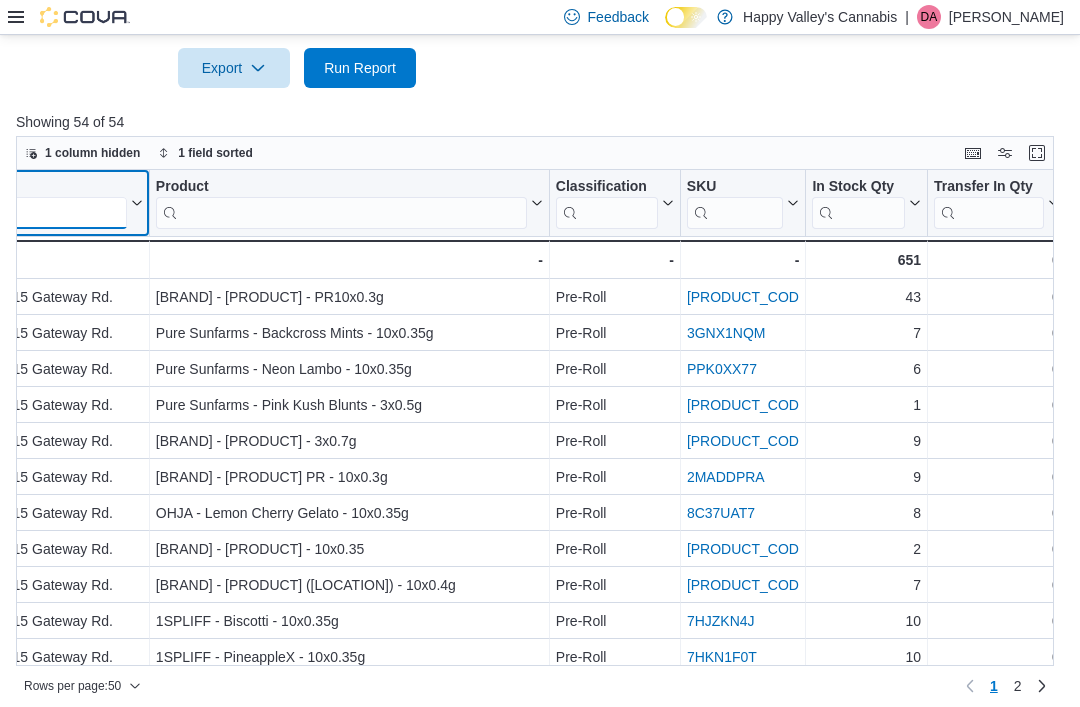 scroll, scrollTop: 976, scrollLeft: 94, axis: both 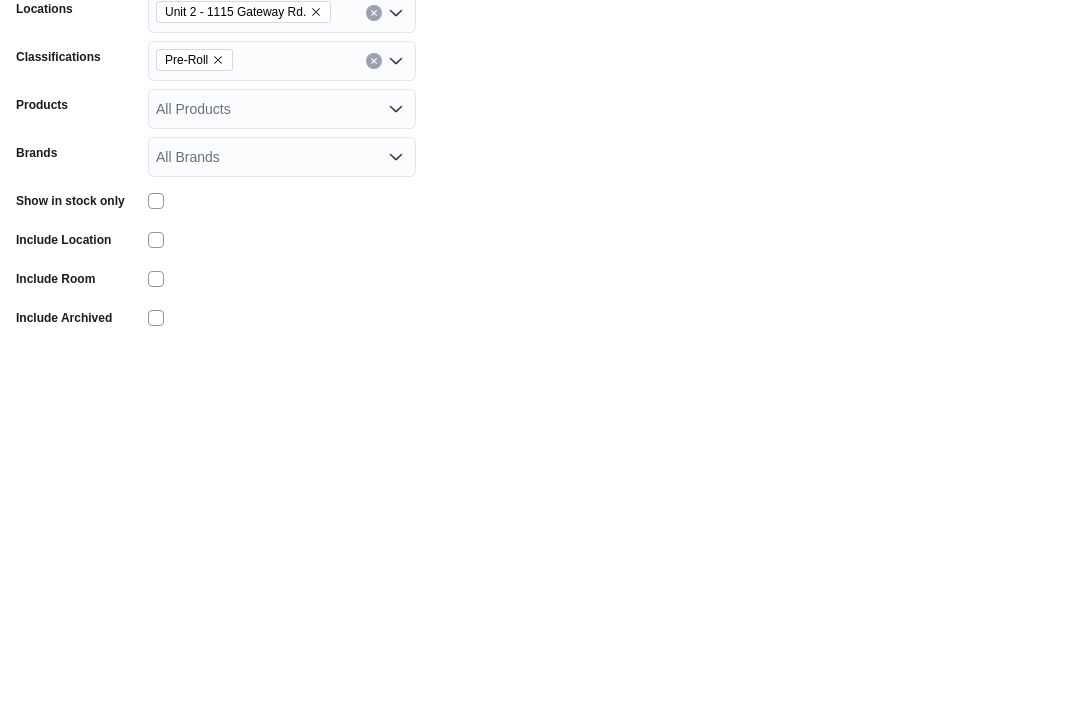 click 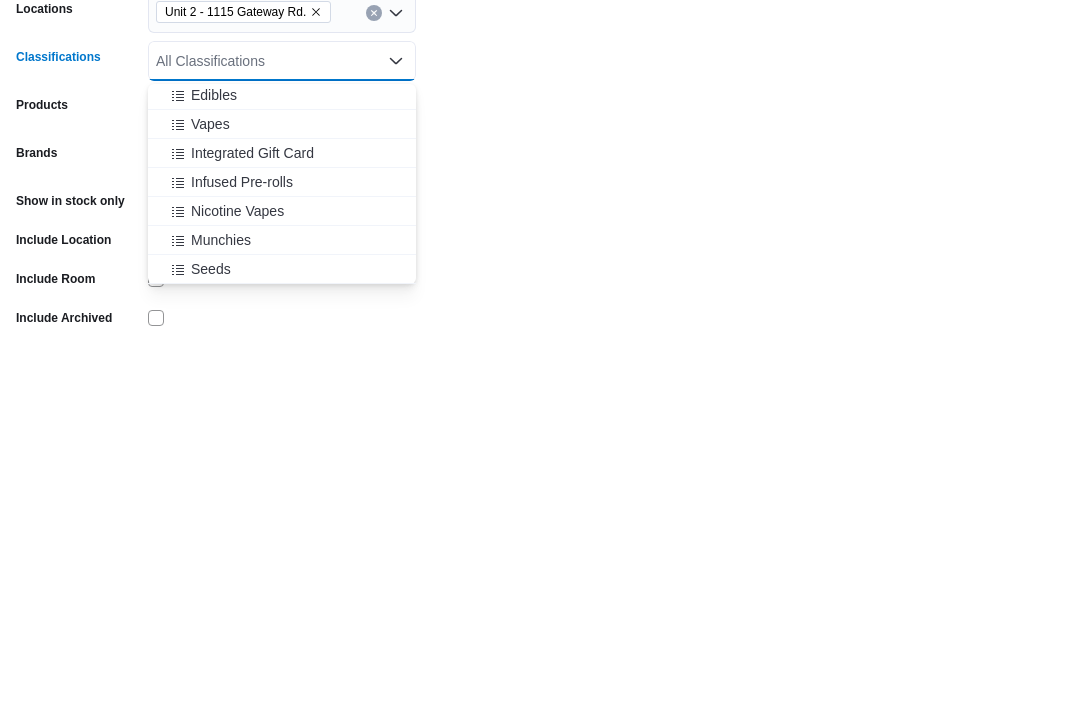 click on "Infused Pre-rolls" at bounding box center (242, 550) 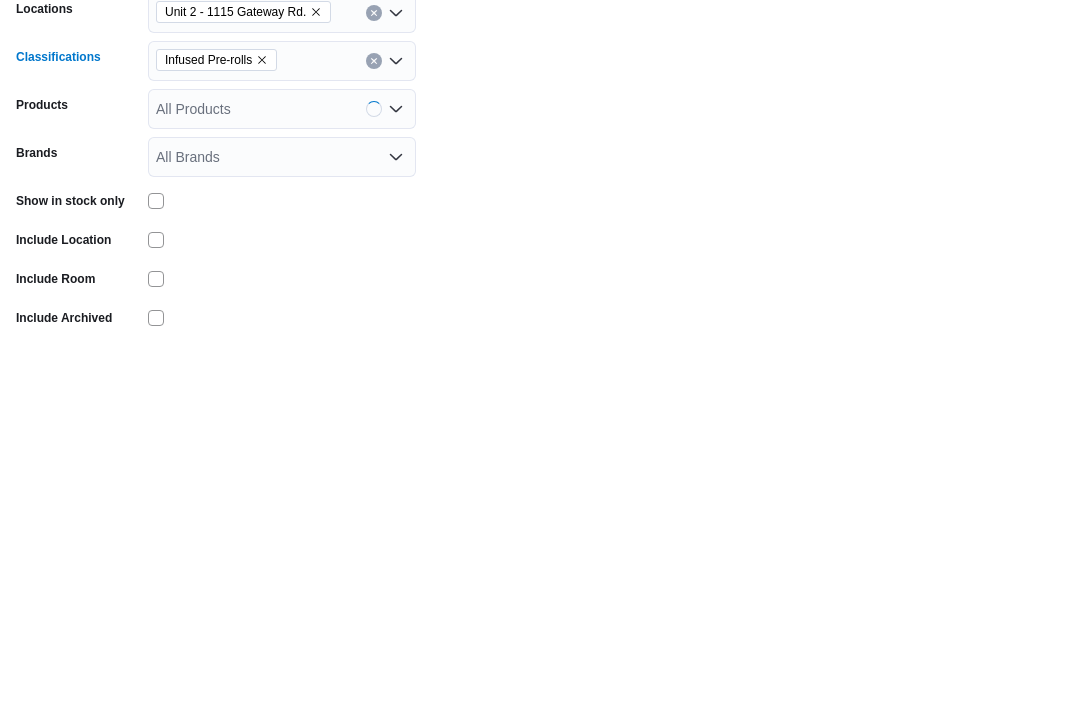 click on "Locations [LOCATION_NAME] [ADDRESS] Classifications Infused Pre-rolls Combo box. Selected. Infused Pre-rolls. Press Backspace to delete Infused Pre-rolls. Combo box input. All Classifications. Type some text or, to display a list of choices, press Down Arrow. To exit the list of choices, press Escape. Products All Products Brands All Brands Show in stock only Include Location Include Room Include Archived Export  Run Report" at bounding box center [540, 547] 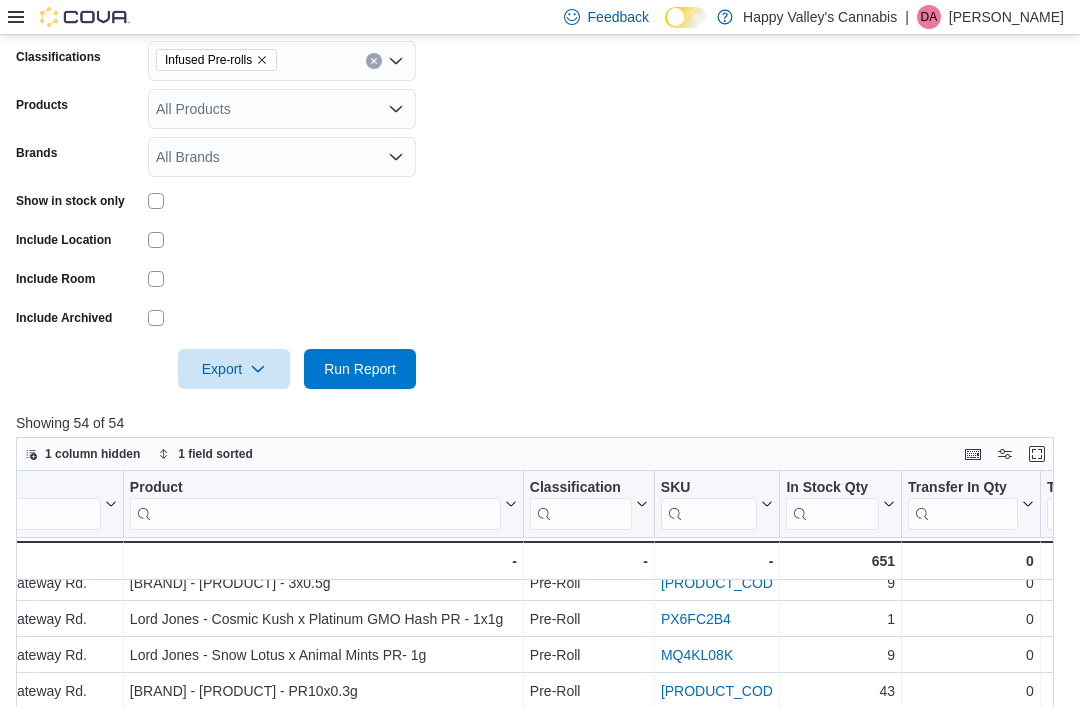 click on "Run Report" at bounding box center (360, 369) 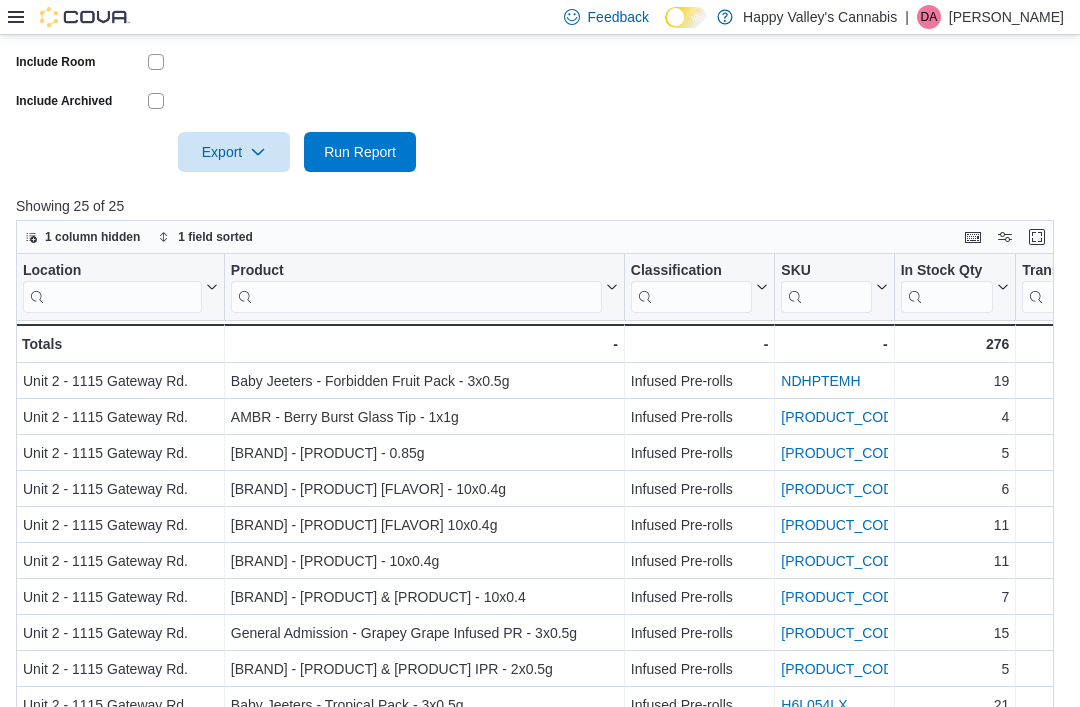 scroll, scrollTop: 674, scrollLeft: 0, axis: vertical 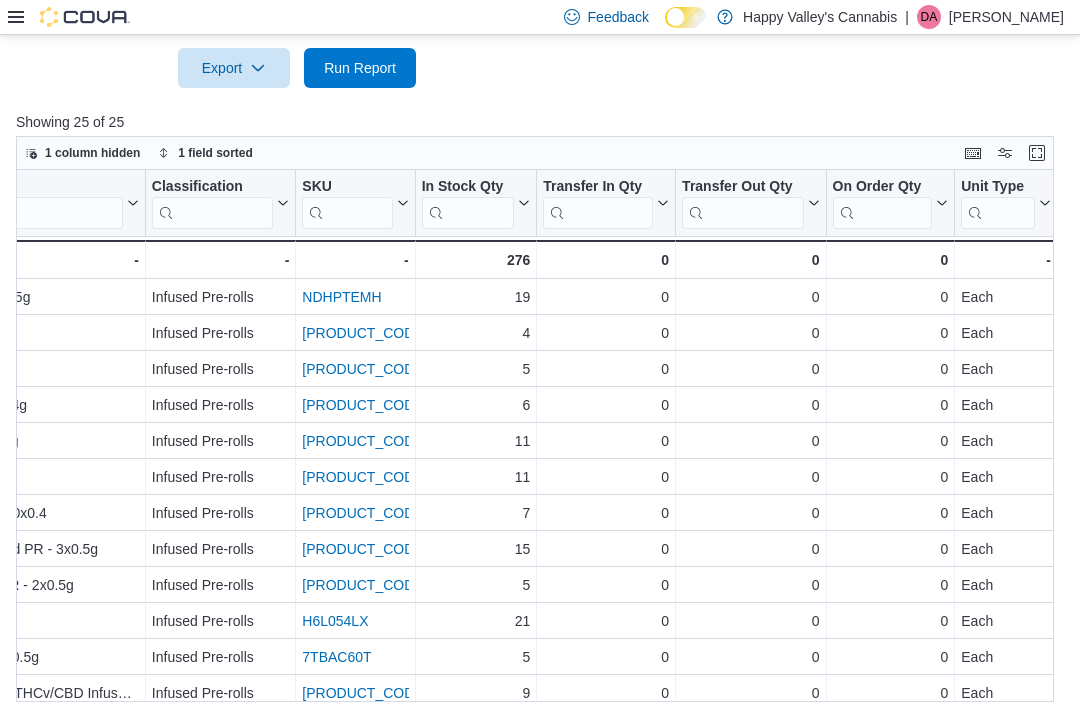 click on "NDHPTEMH" at bounding box center [341, 298] 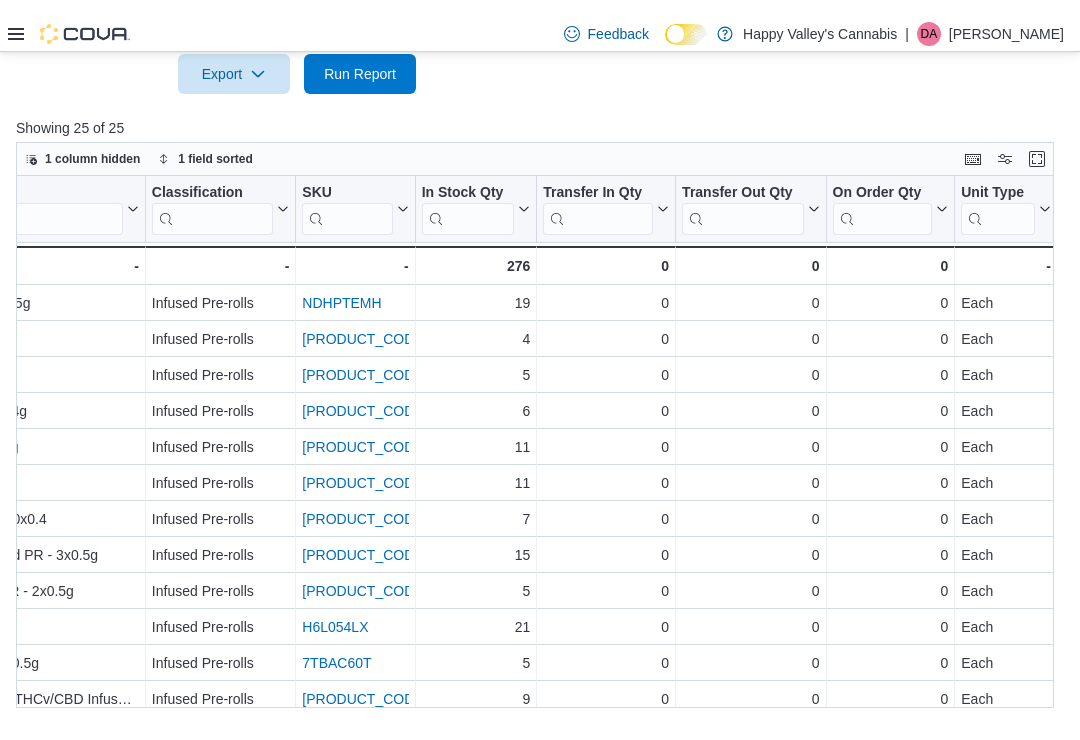 scroll, scrollTop: 705, scrollLeft: 0, axis: vertical 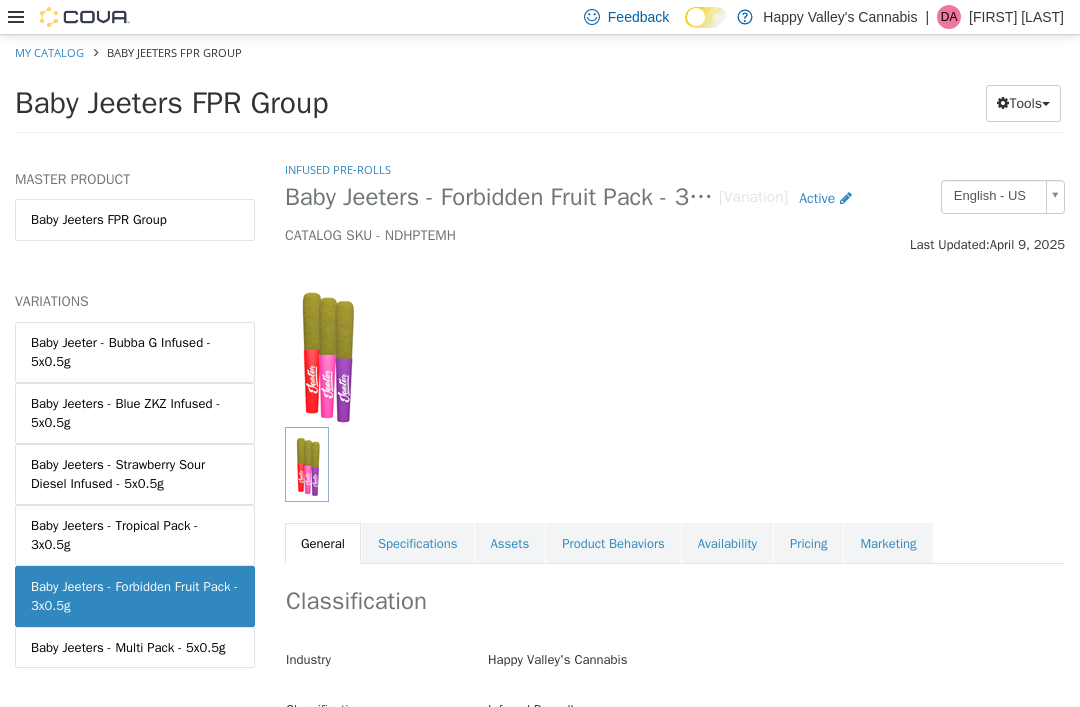 click on "Pricing" at bounding box center (808, 544) 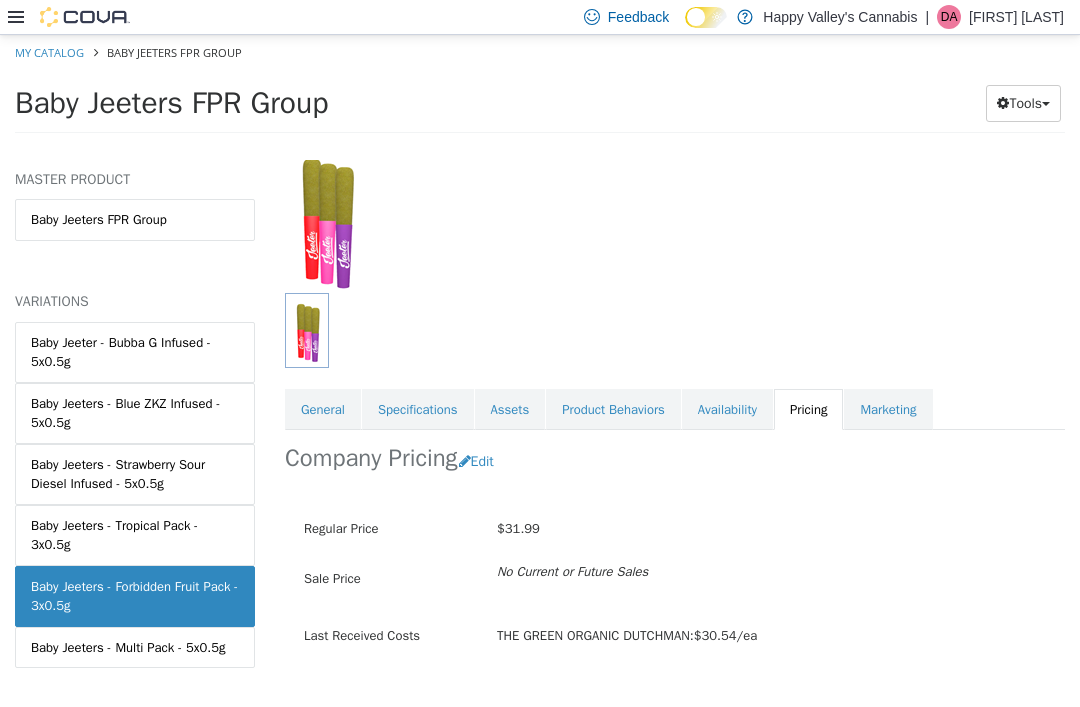 scroll, scrollTop: 133, scrollLeft: 0, axis: vertical 